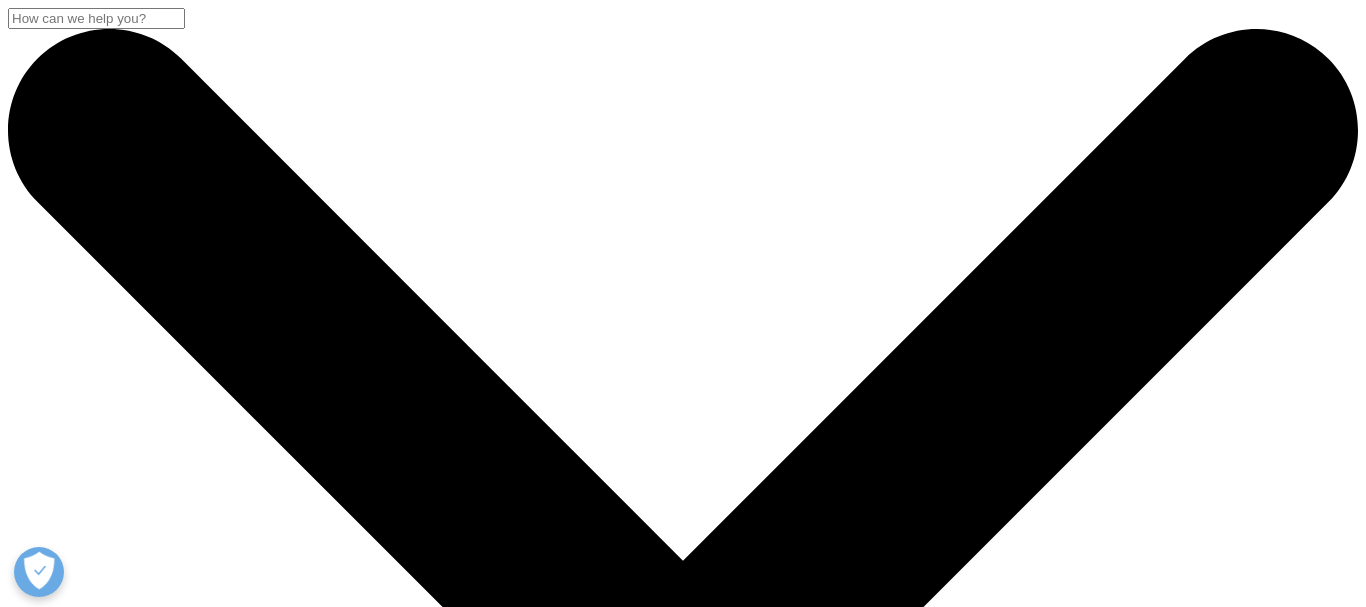 scroll, scrollTop: 0, scrollLeft: 0, axis: both 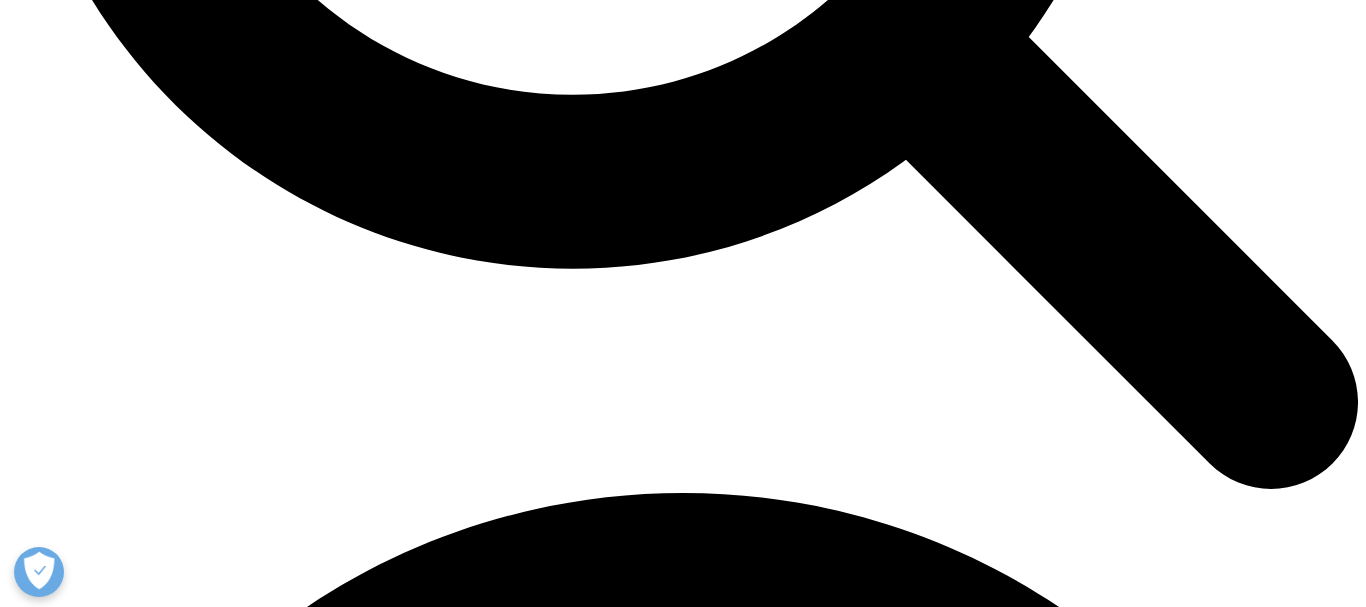 click on "Analizy danych LRx i diagnostycznych" at bounding box center (134, 7902) 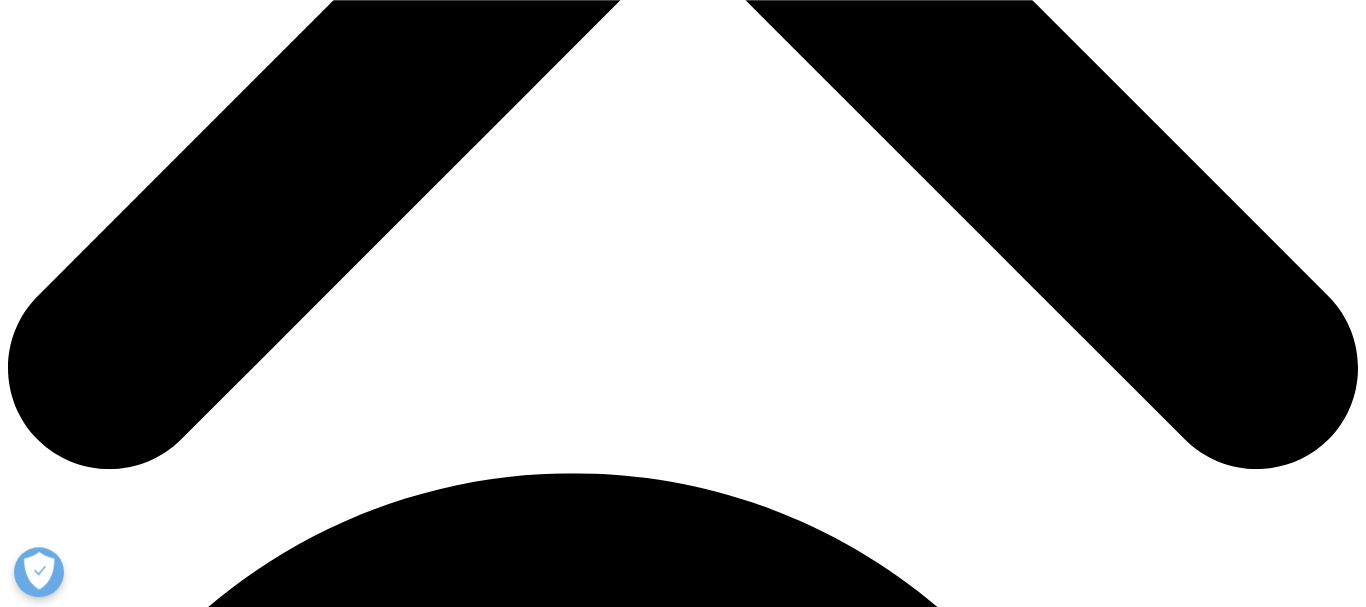 scroll, scrollTop: 918, scrollLeft: 0, axis: vertical 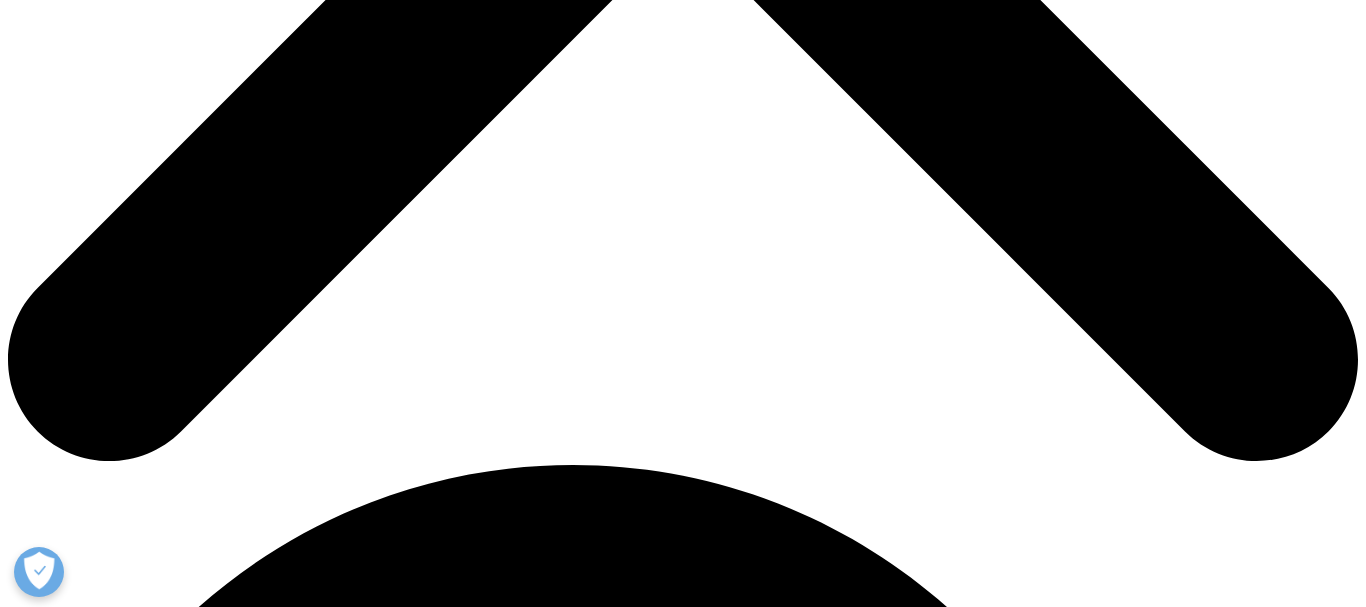 click on "Contact Us" at bounding box center [44, 10163] 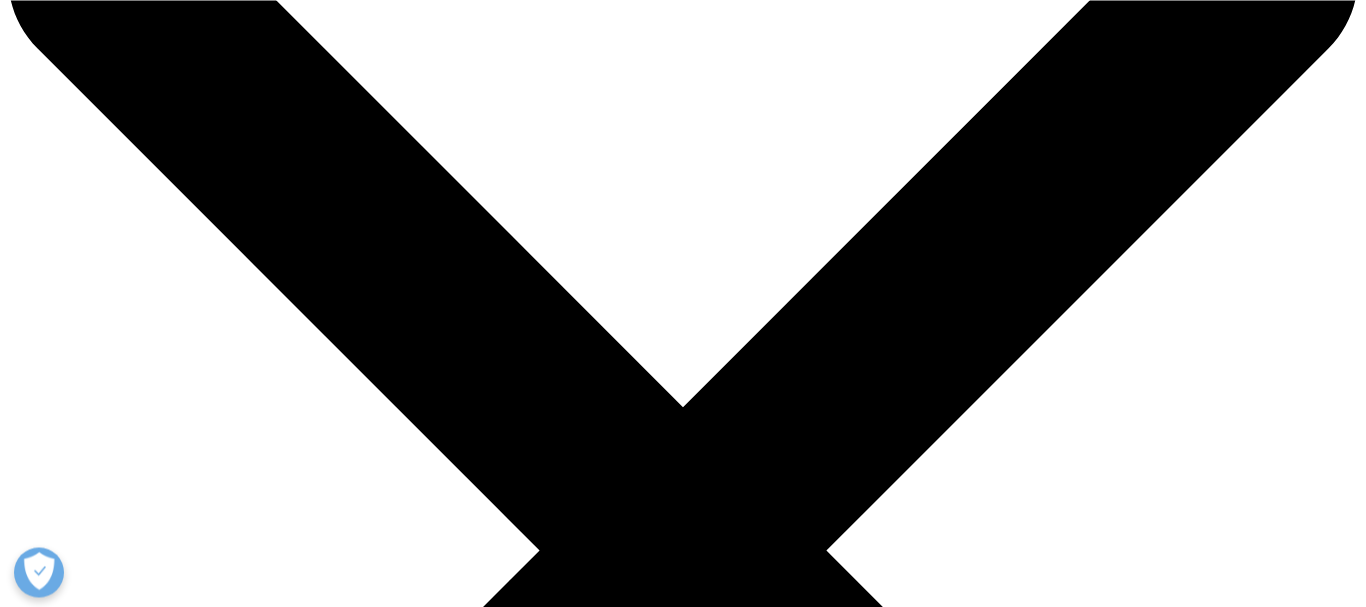 scroll, scrollTop: 0, scrollLeft: 0, axis: both 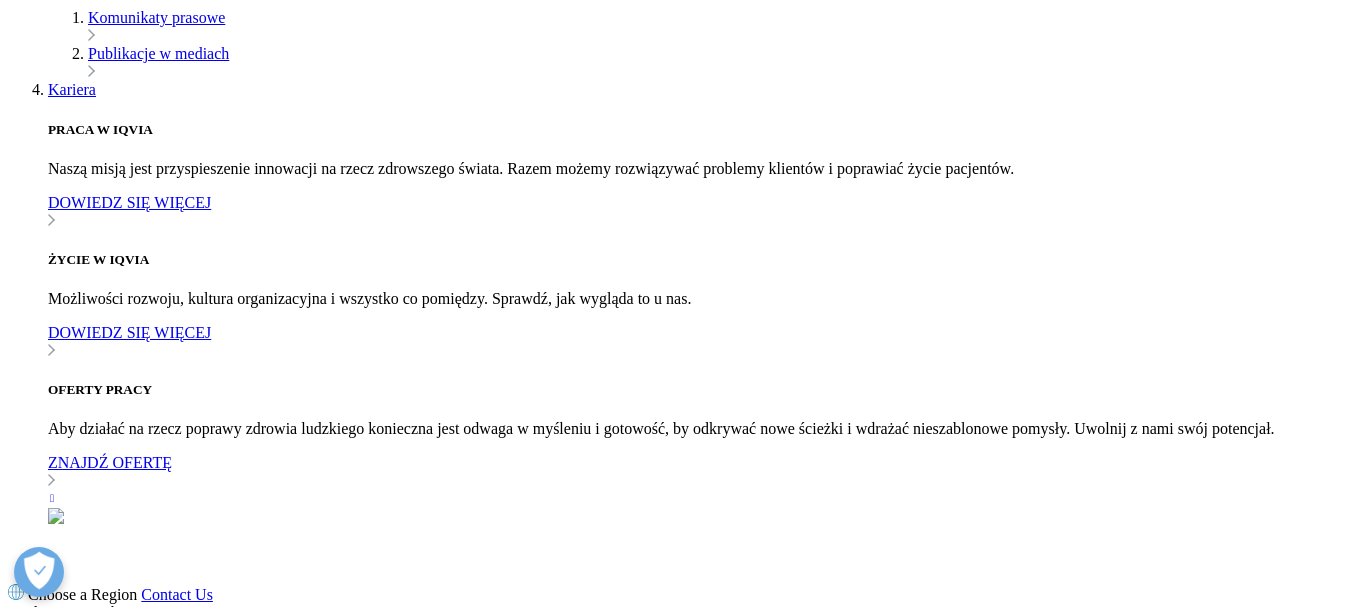 click at bounding box center (39, 4292) 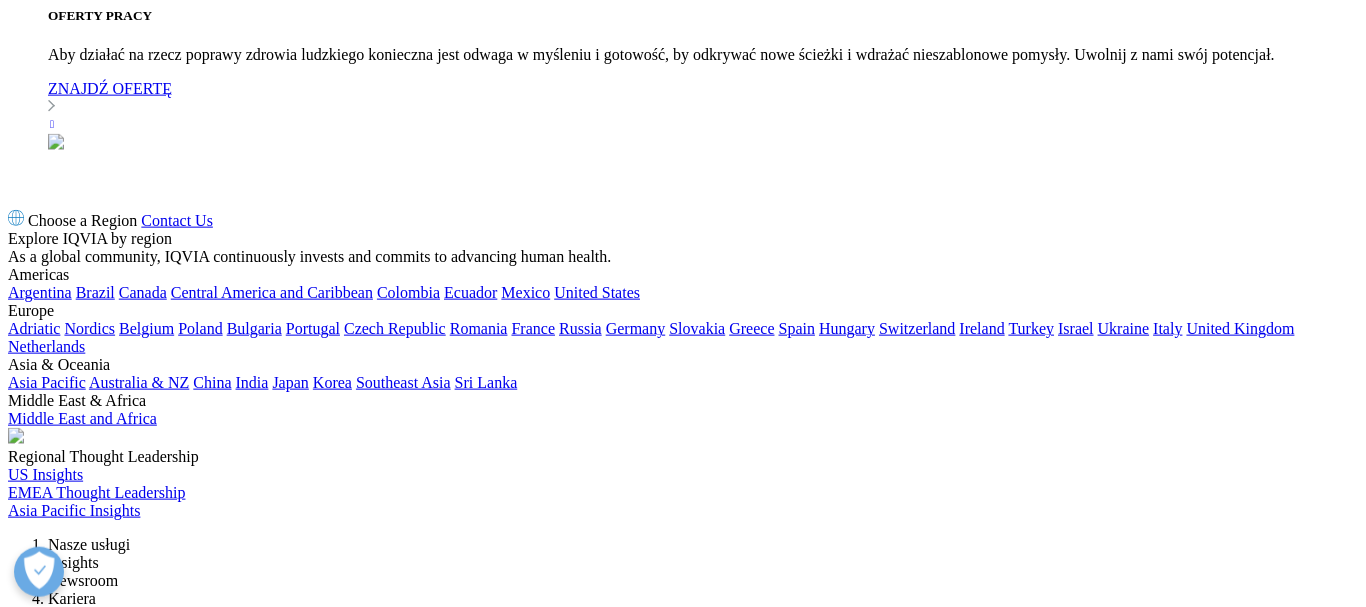 scroll, scrollTop: 1666, scrollLeft: 0, axis: vertical 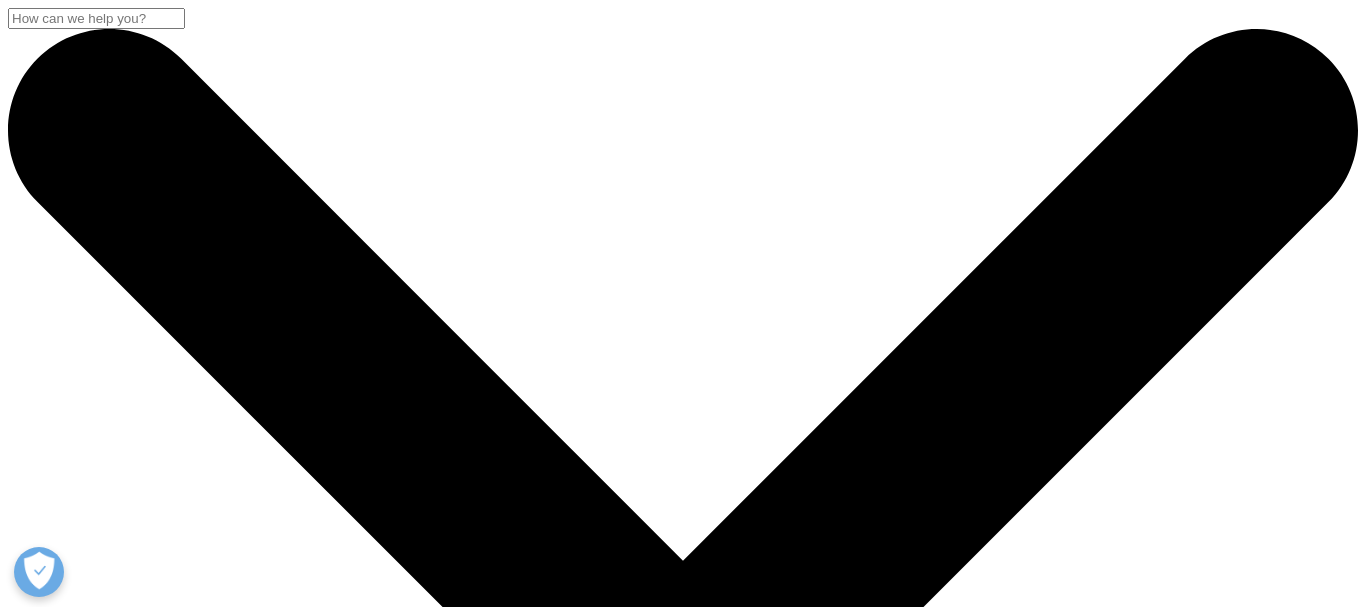 click at bounding box center [683, 8614] 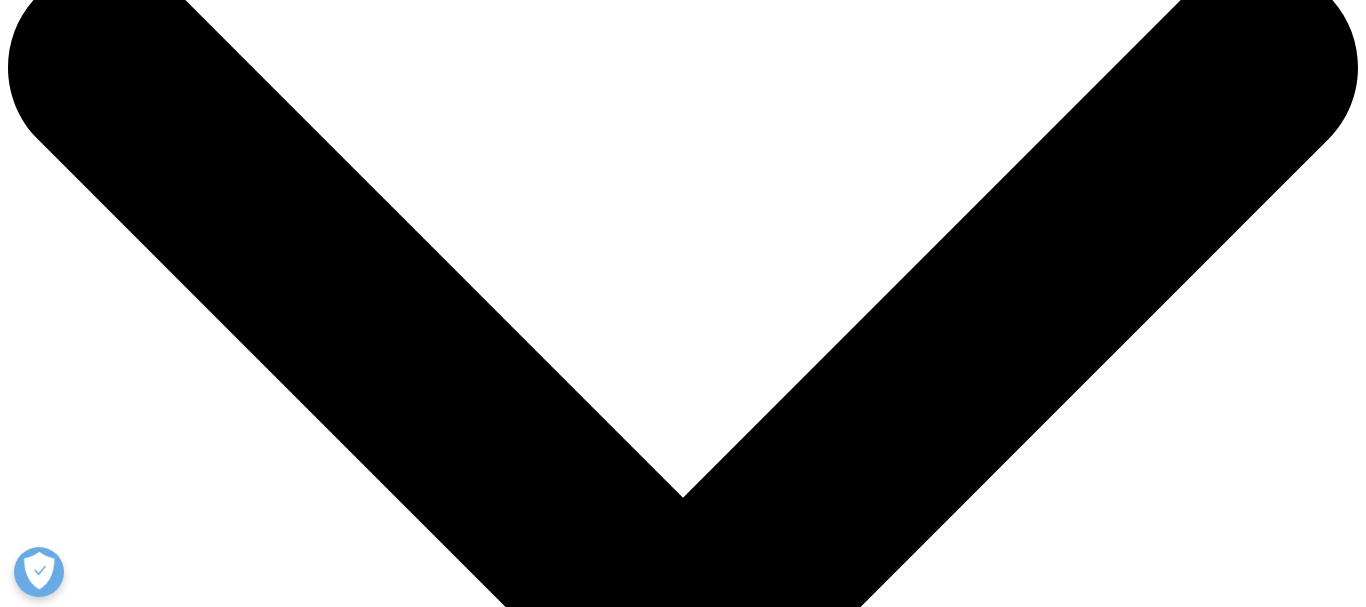scroll, scrollTop: 102, scrollLeft: 0, axis: vertical 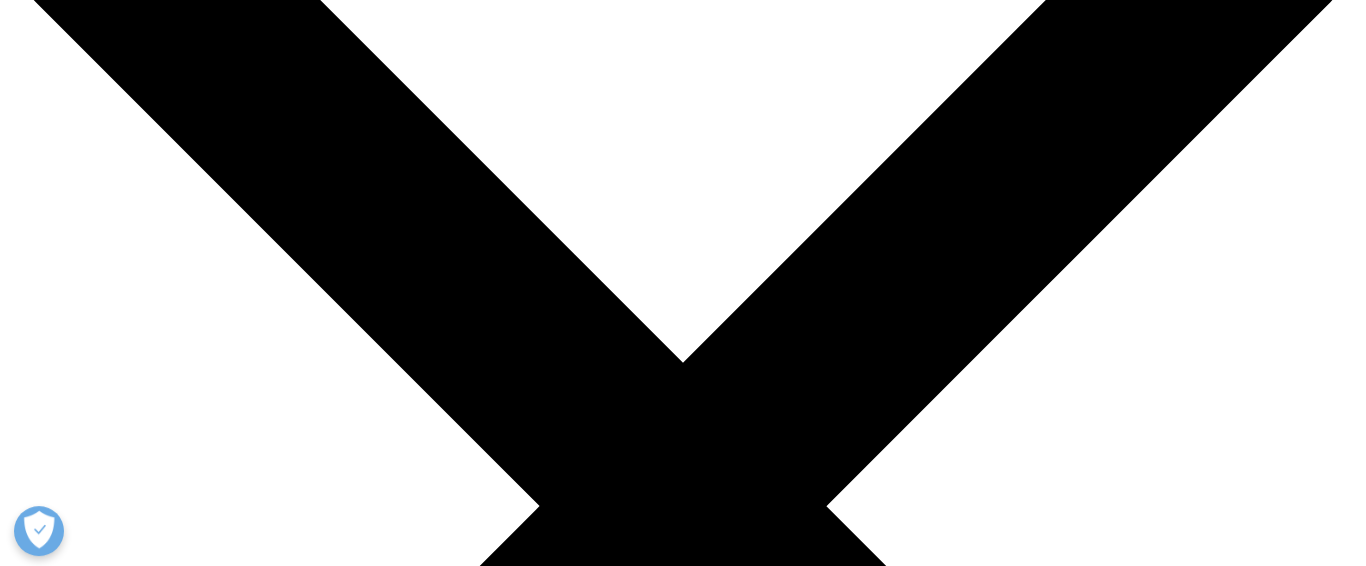 click on "KONTAKT" at bounding box center [46, 8571] 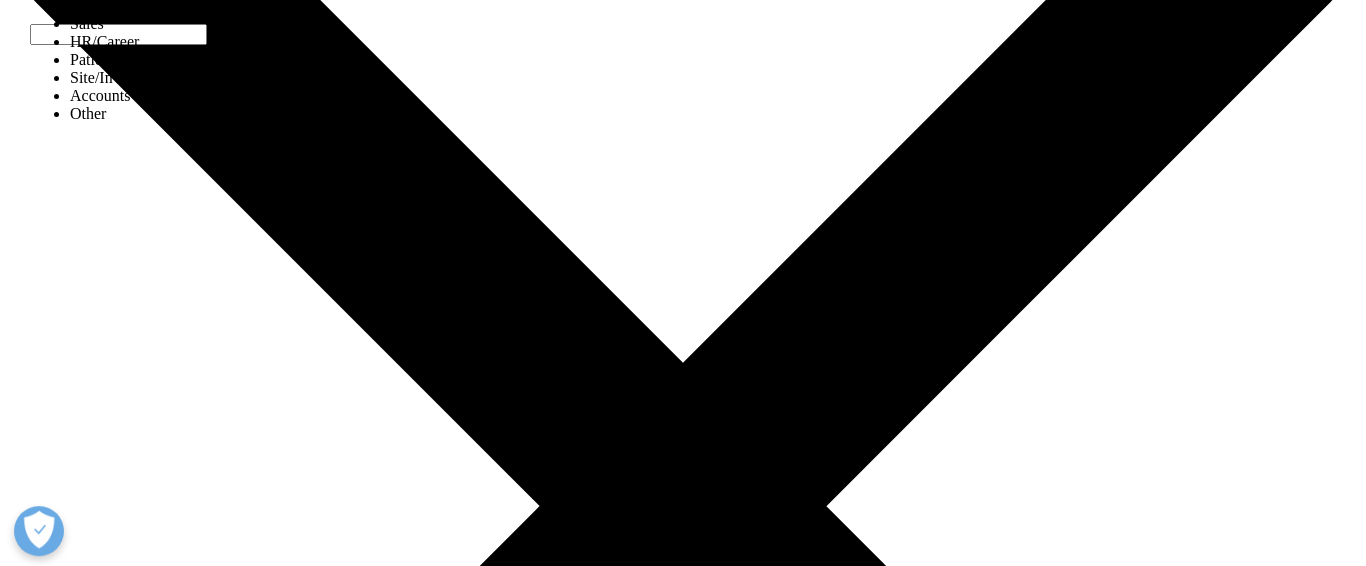 select on "Other" 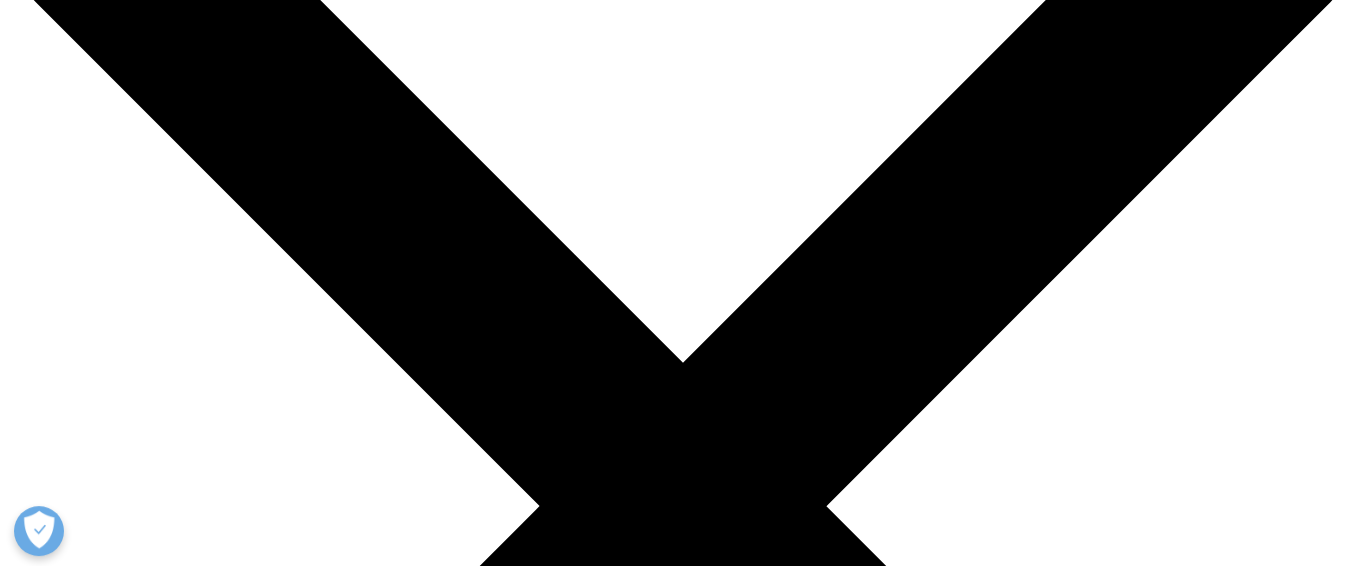 scroll, scrollTop: 0, scrollLeft: 0, axis: both 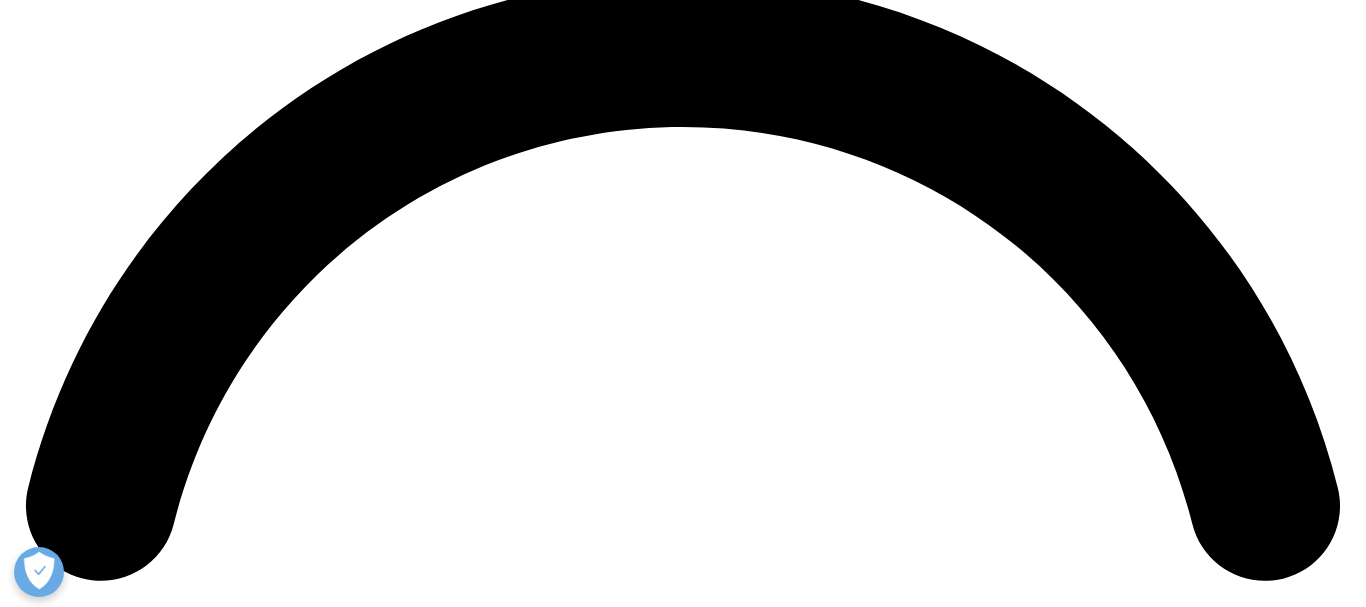click on "Contact Us" at bounding box center [84, 7098] 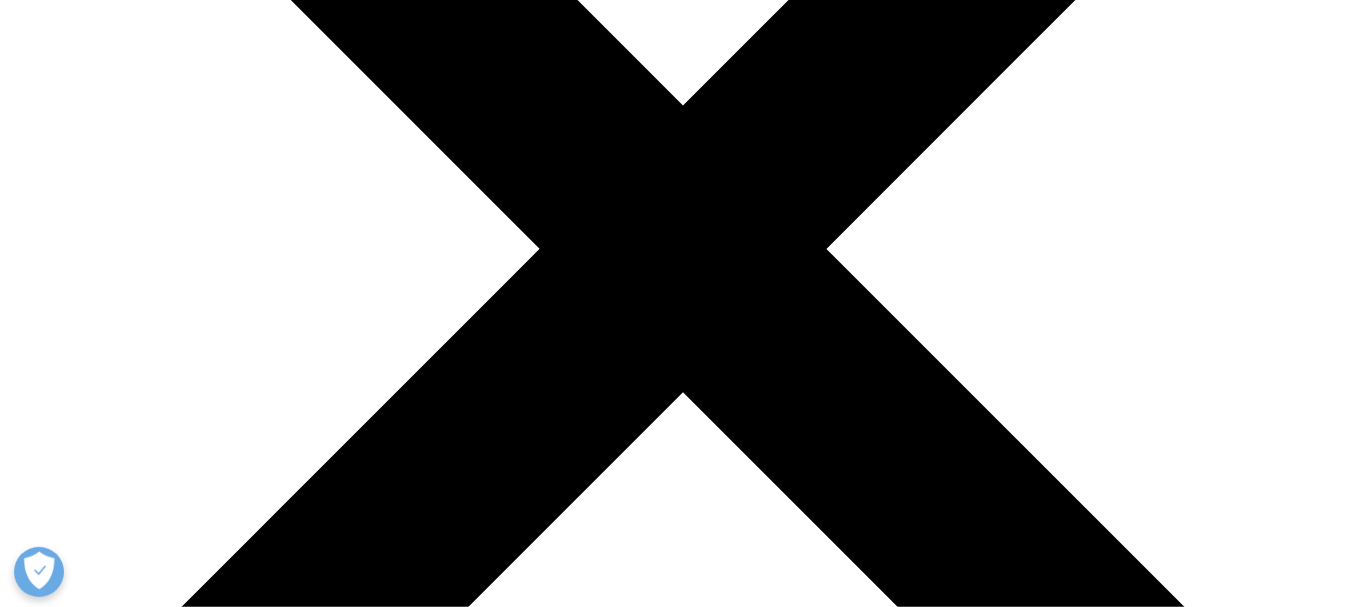 scroll, scrollTop: 408, scrollLeft: 0, axis: vertical 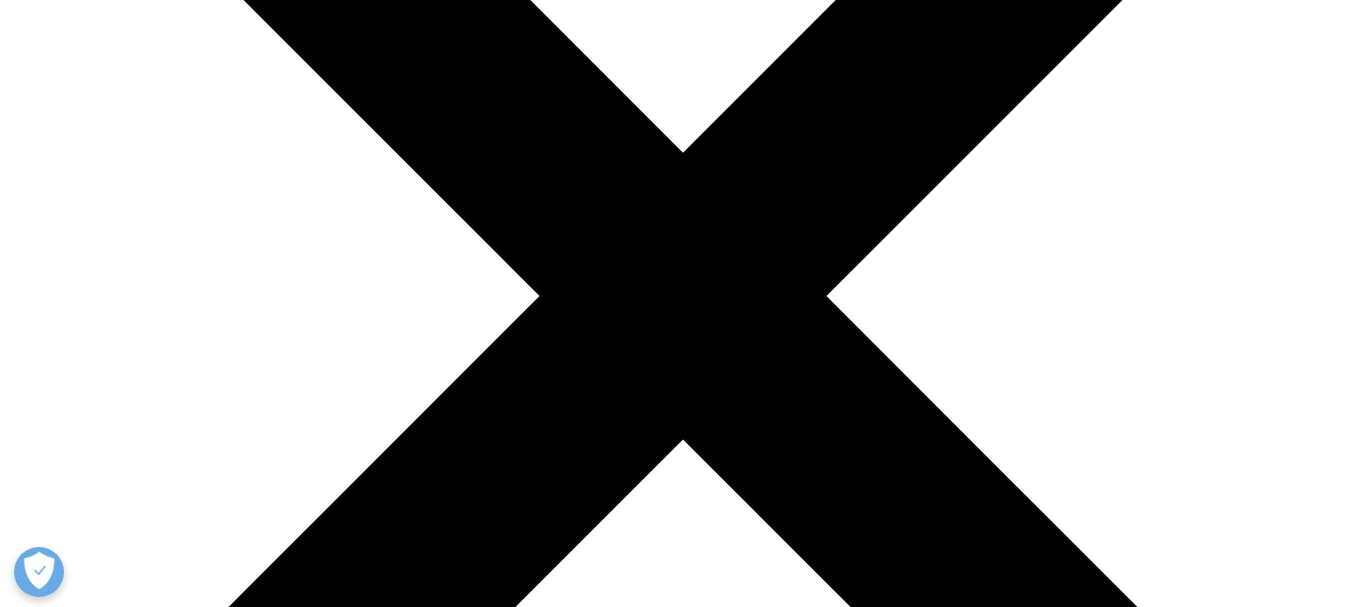 click on "Email Us" at bounding box center (217, 23922) 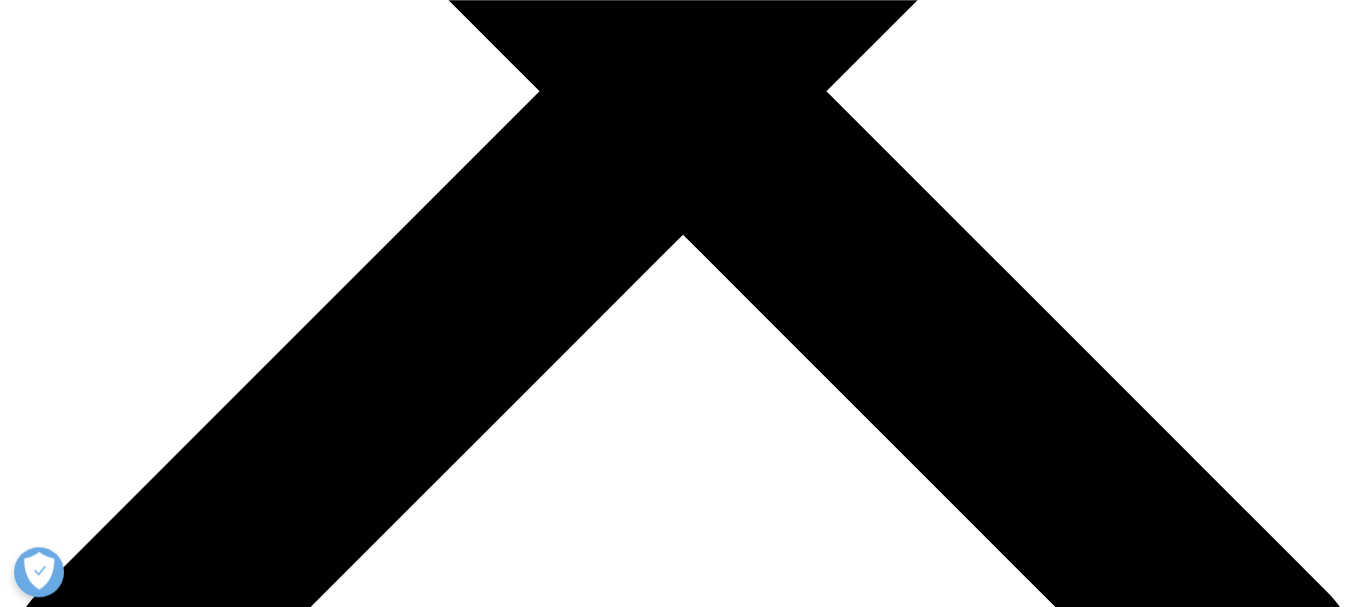 scroll, scrollTop: 510, scrollLeft: 0, axis: vertical 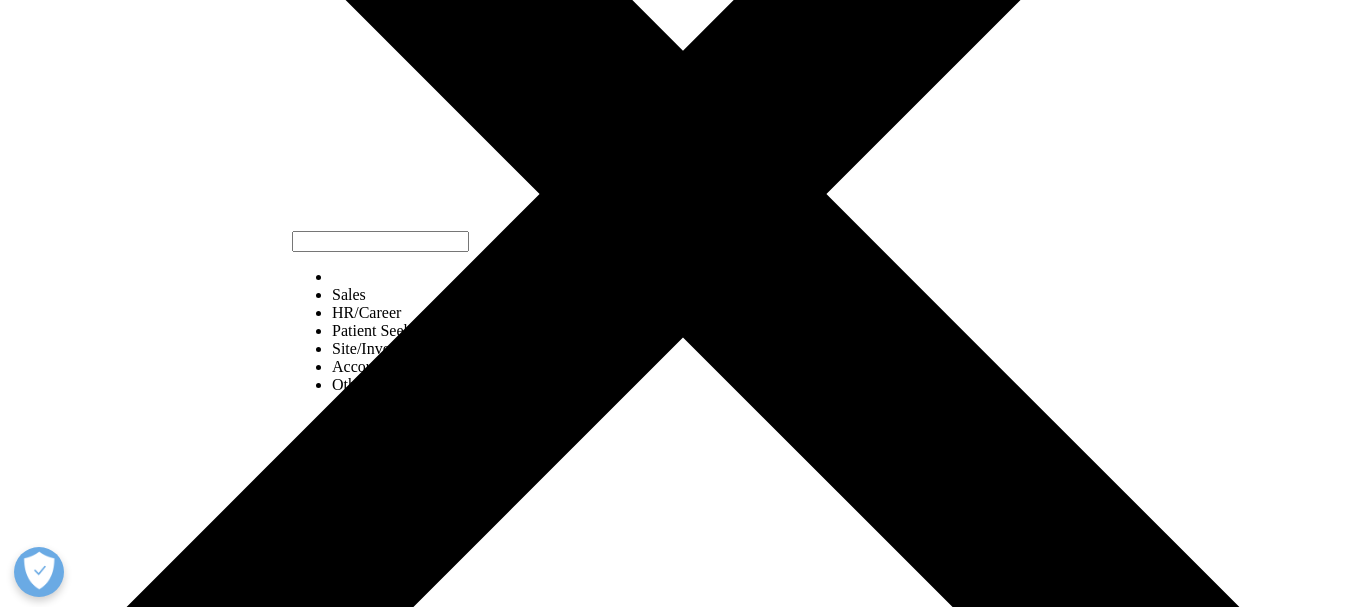 click at bounding box center (315, 25023) 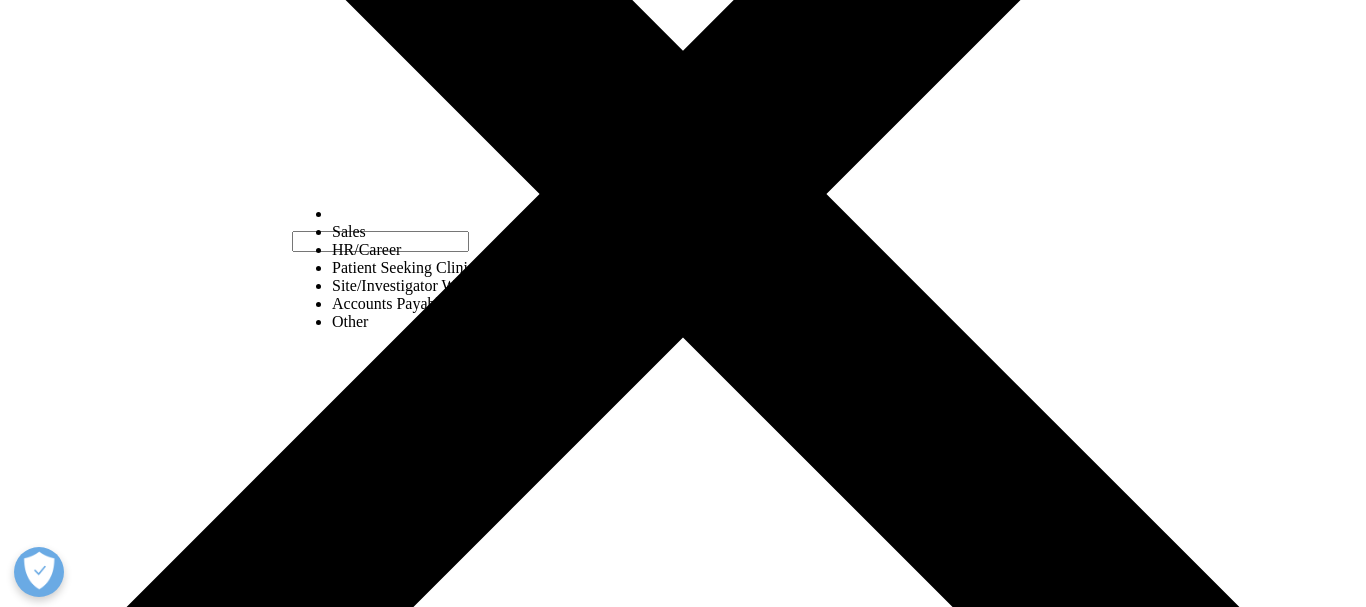 select on "Other" 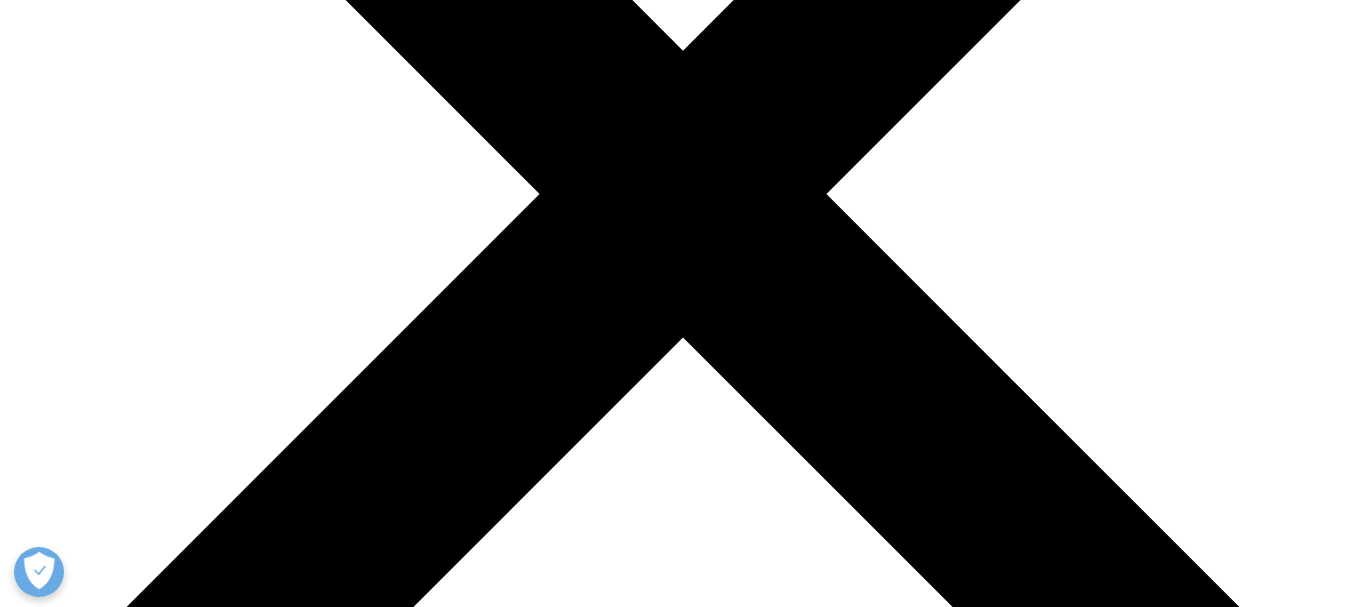 click on "First Name" at bounding box center (172, 26384) 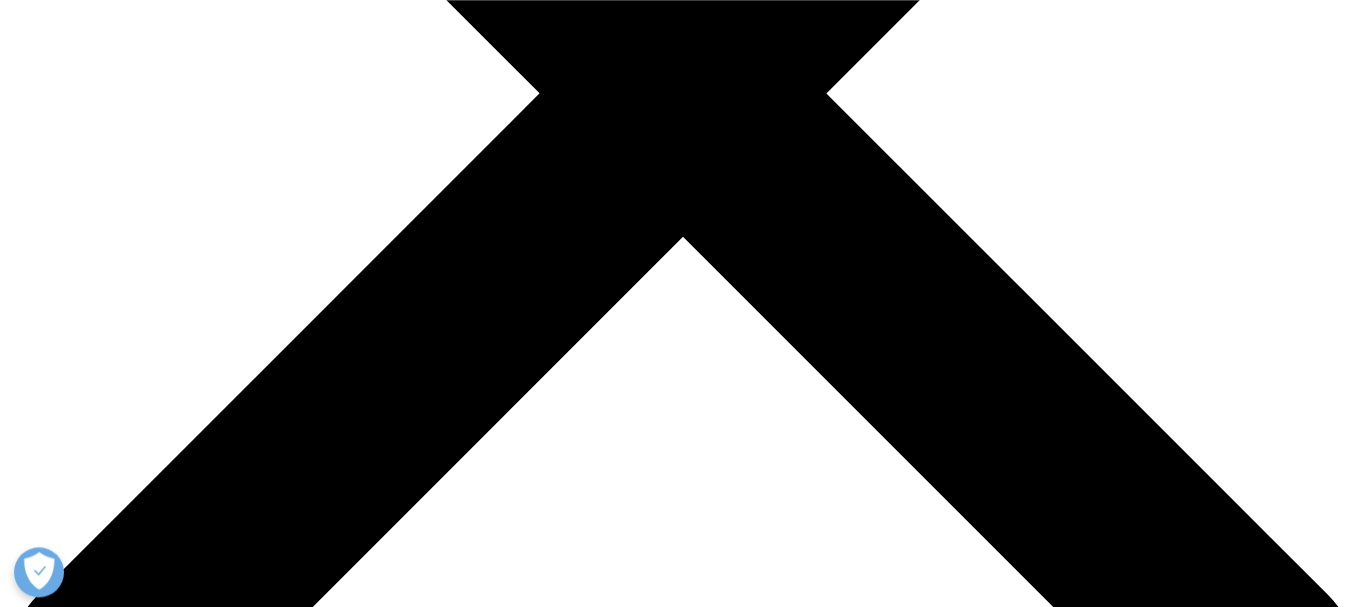 scroll, scrollTop: 603, scrollLeft: 0, axis: vertical 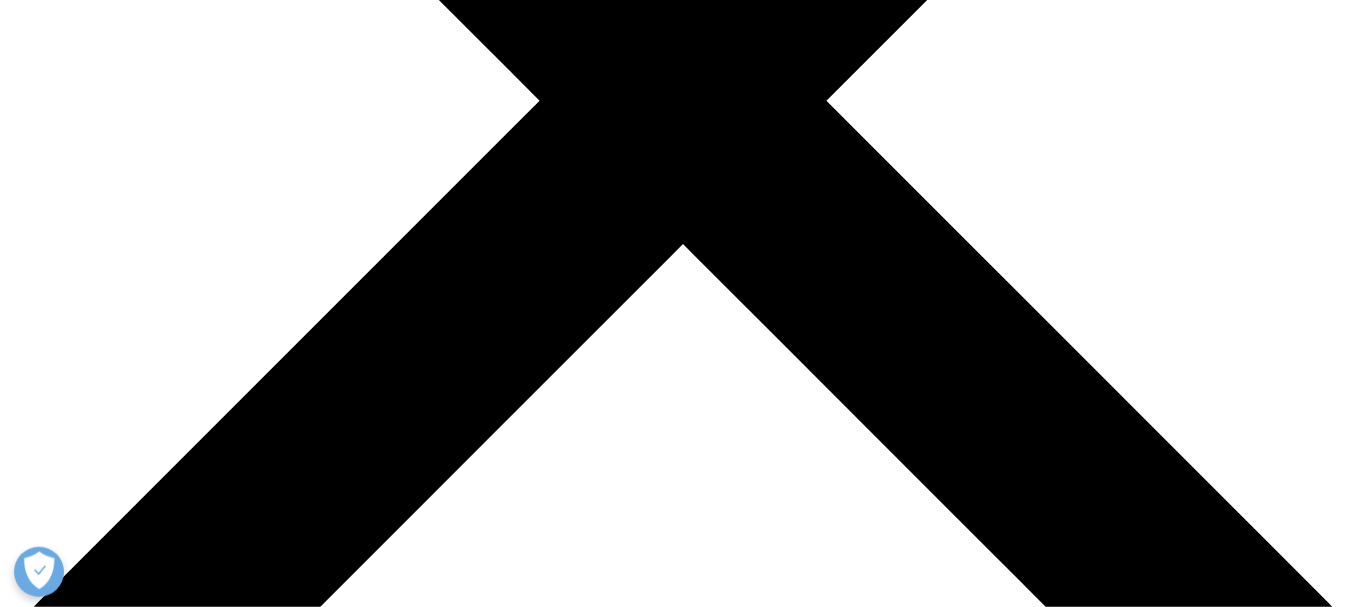 click on "Job Title" at bounding box center [156, 31995] 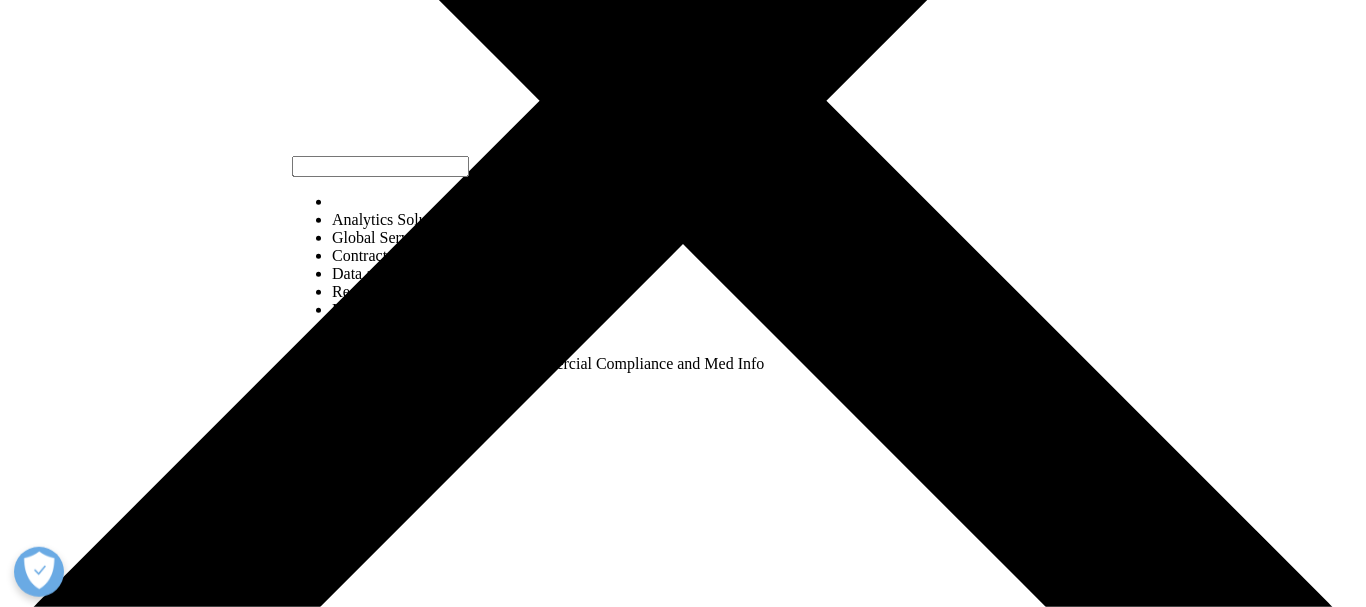 select on "Analytics Solutions" 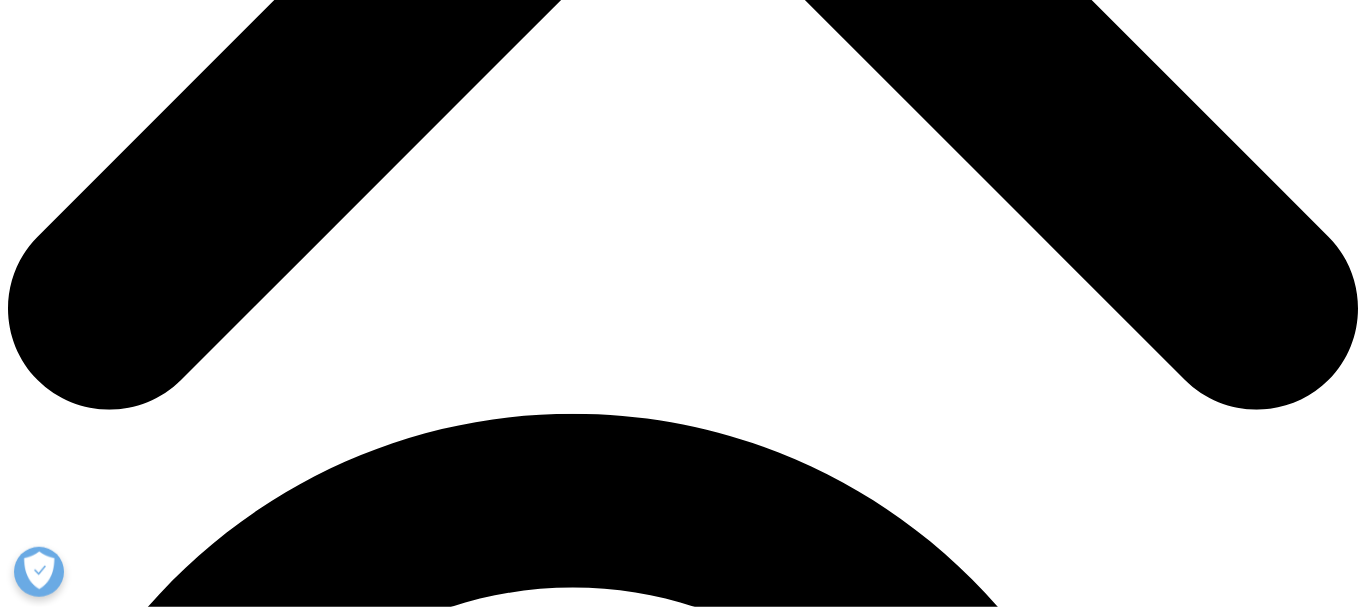 scroll, scrollTop: 1011, scrollLeft: 0, axis: vertical 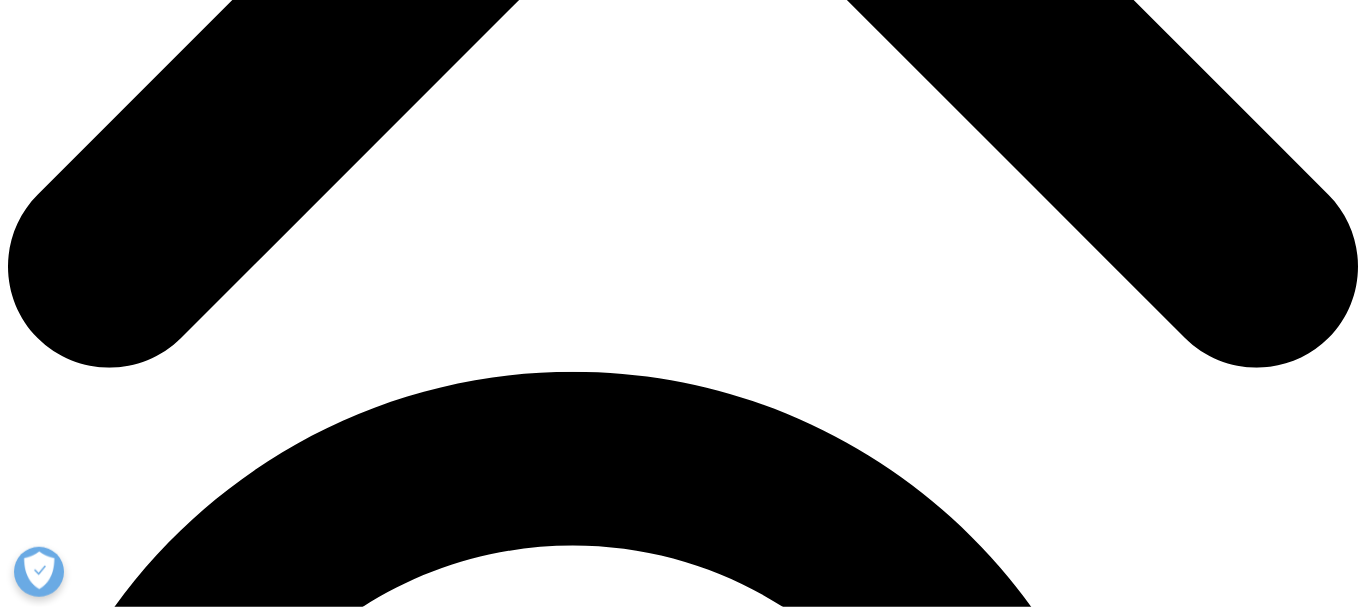 click on "Description" at bounding box center (167, 35539) 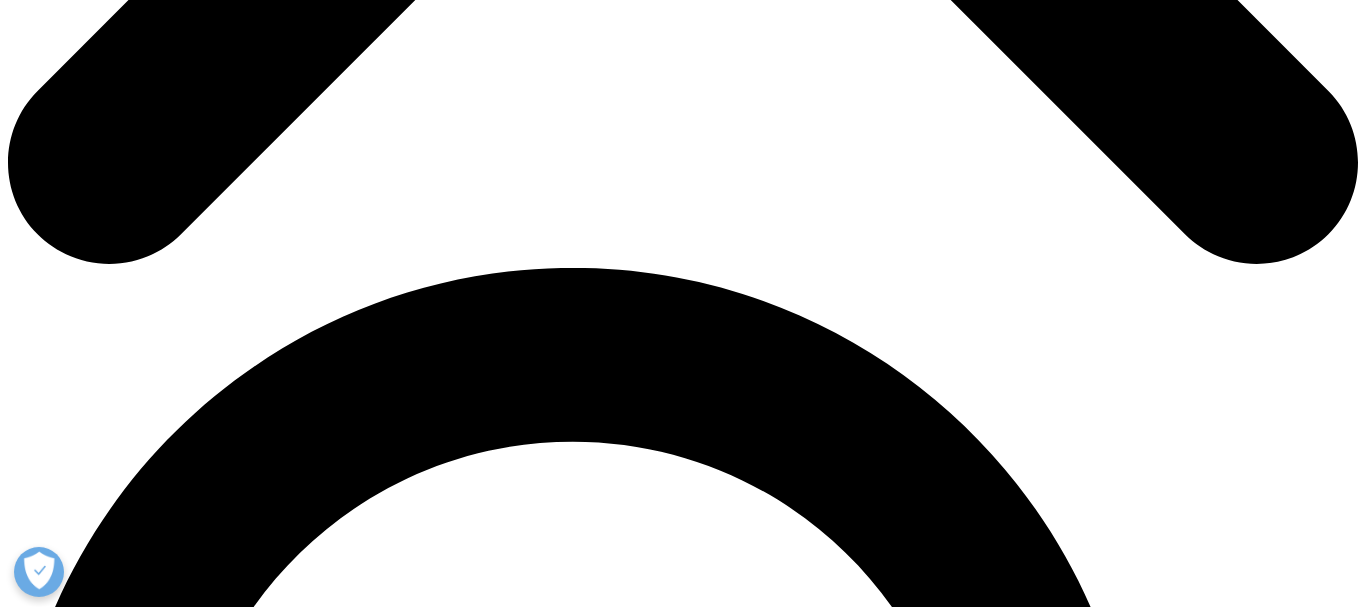 scroll, scrollTop: 1113, scrollLeft: 0, axis: vertical 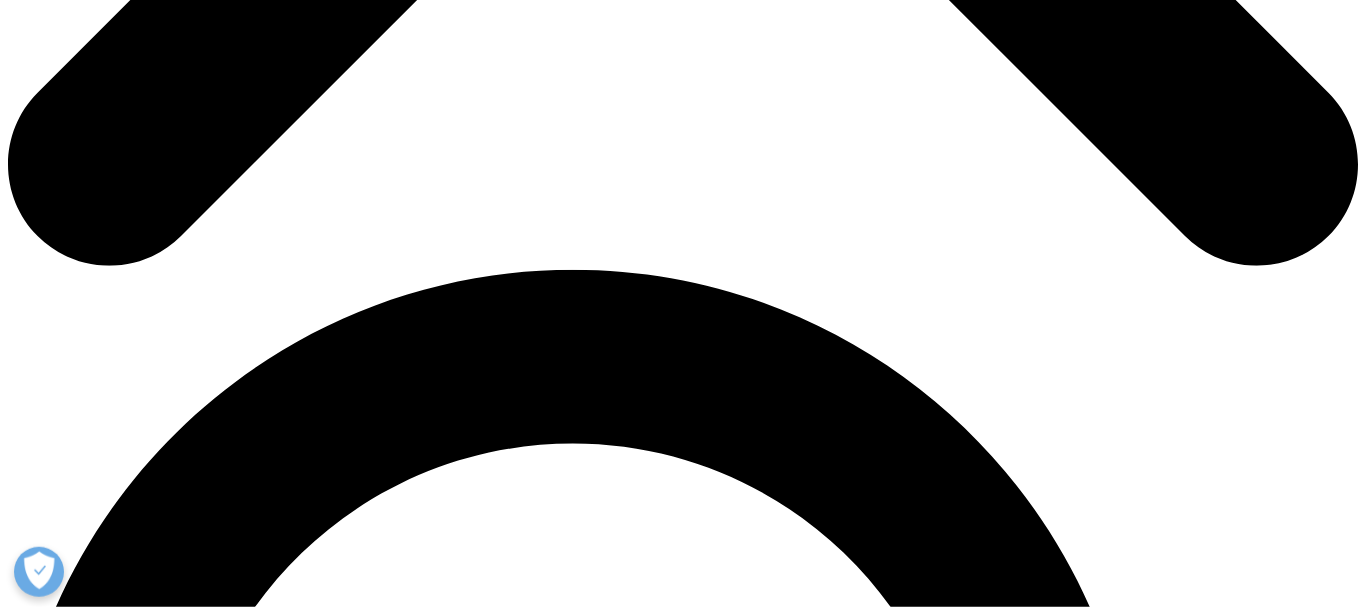 click on "Dzień dobry
Jestem zainteresowana uzyskaniem danych z mikrorynku aptek." at bounding box center (167, 35439) 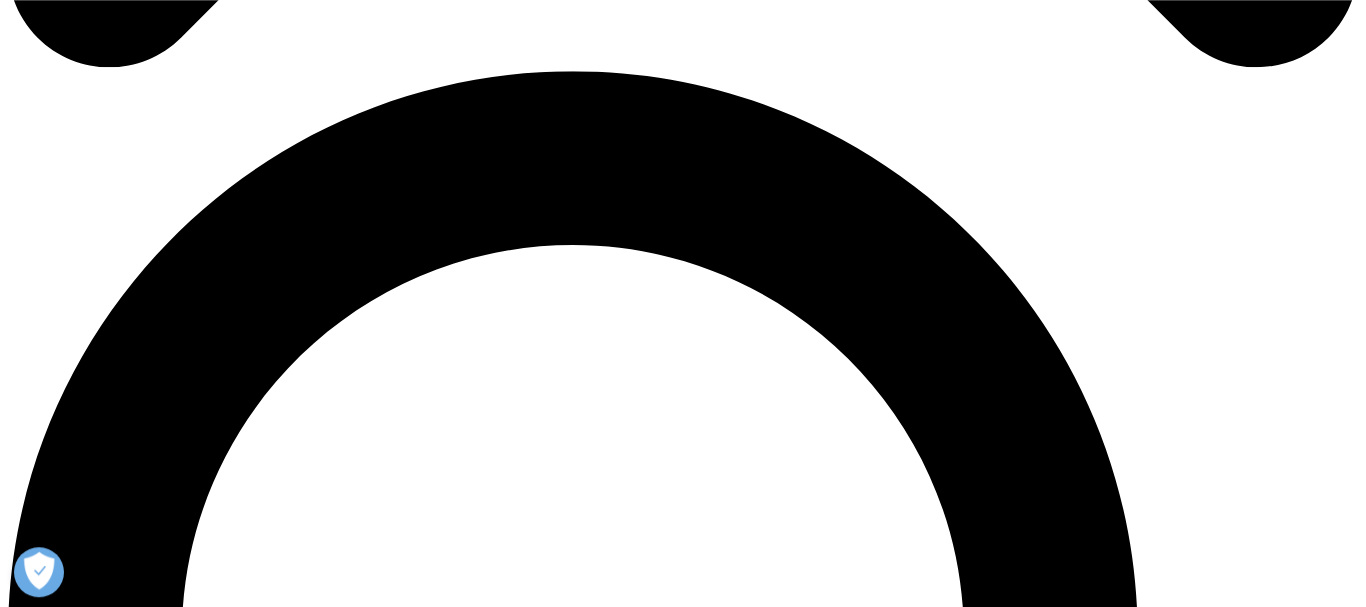 scroll, scrollTop: 1317, scrollLeft: 0, axis: vertical 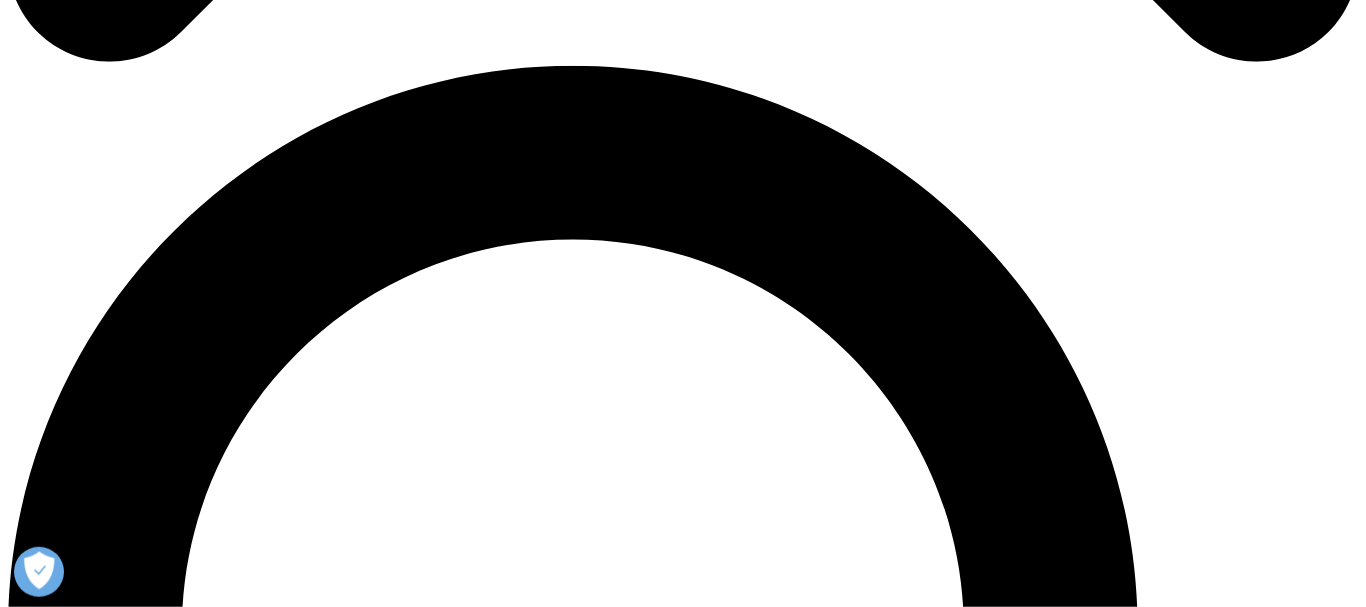 type on "Dzień dobry
Jestem zainteresowana uzyskaniem danych z mikrorynku aptek. Proszę o ofertę." 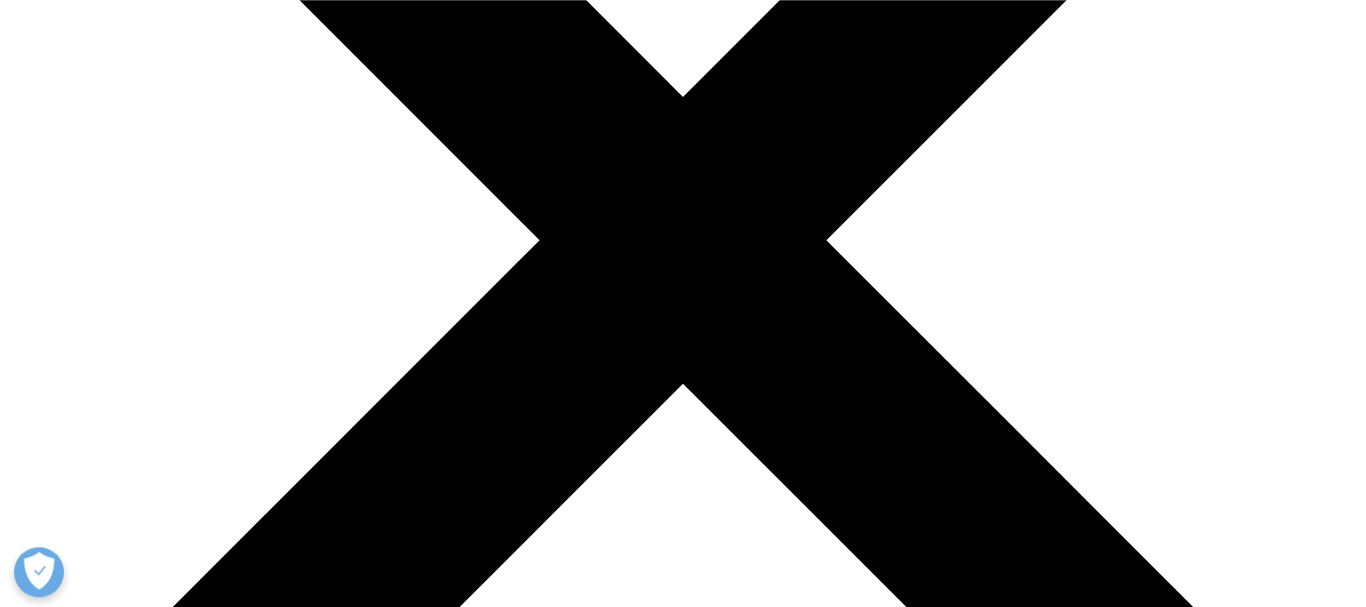 scroll, scrollTop: 542, scrollLeft: 0, axis: vertical 